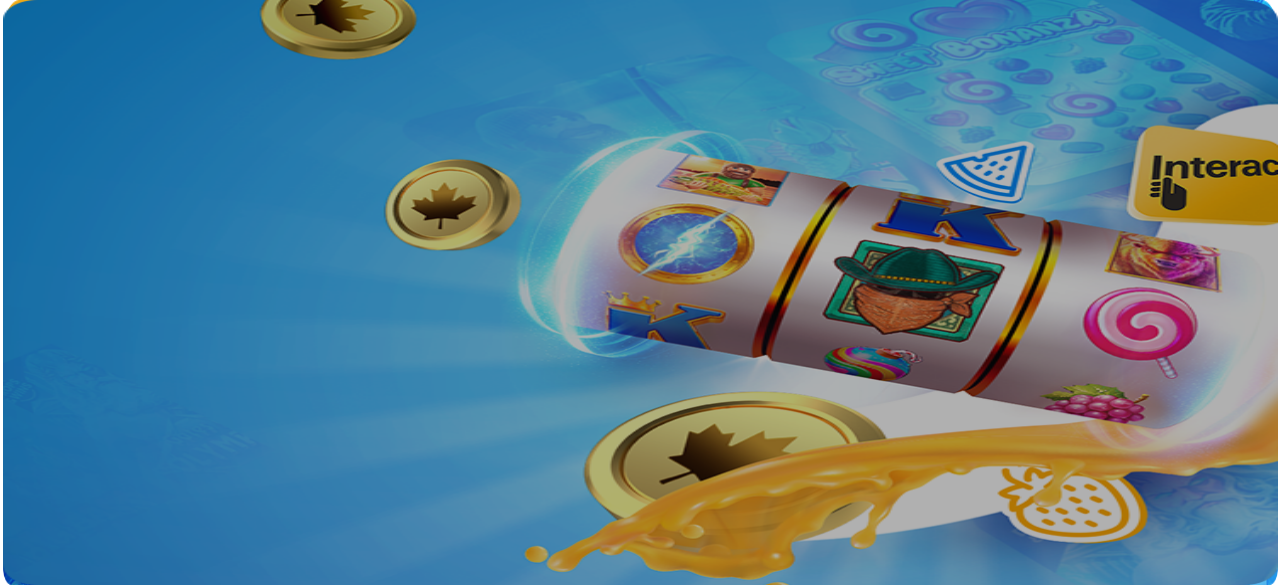 scroll, scrollTop: 0, scrollLeft: 0, axis: both 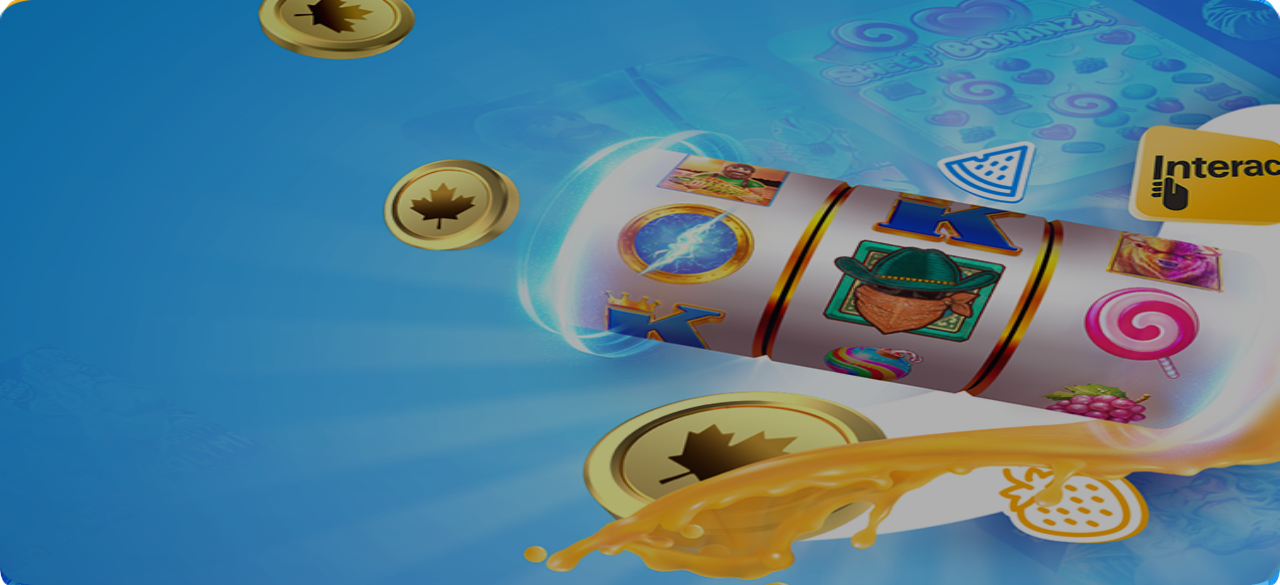 type on "**********" 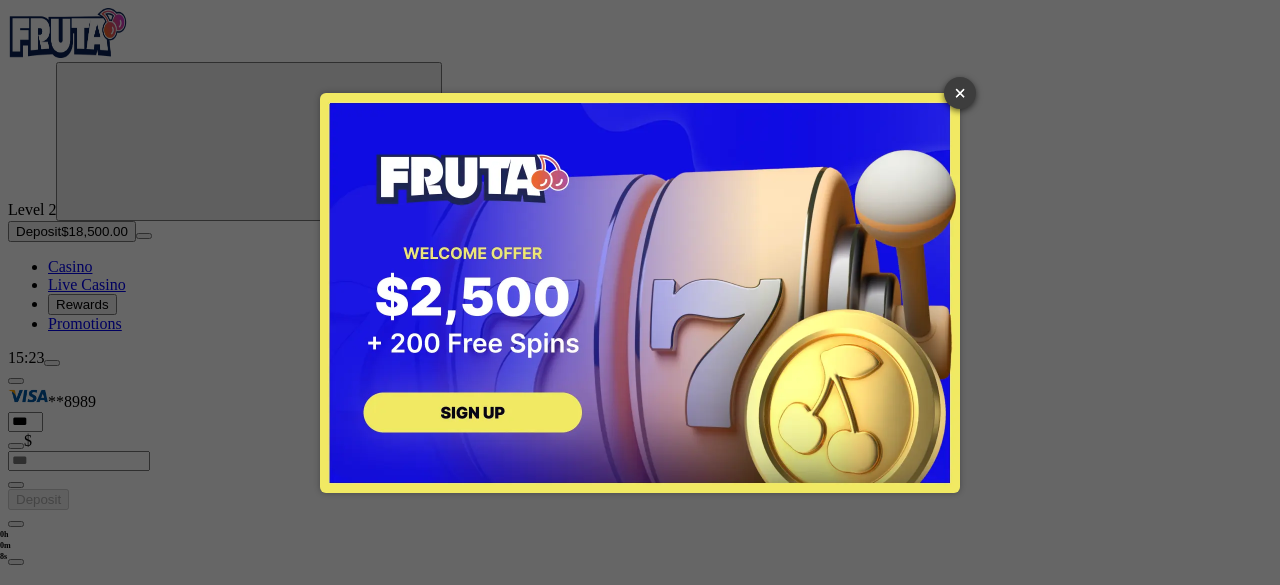 click on "×" at bounding box center (960, 93) 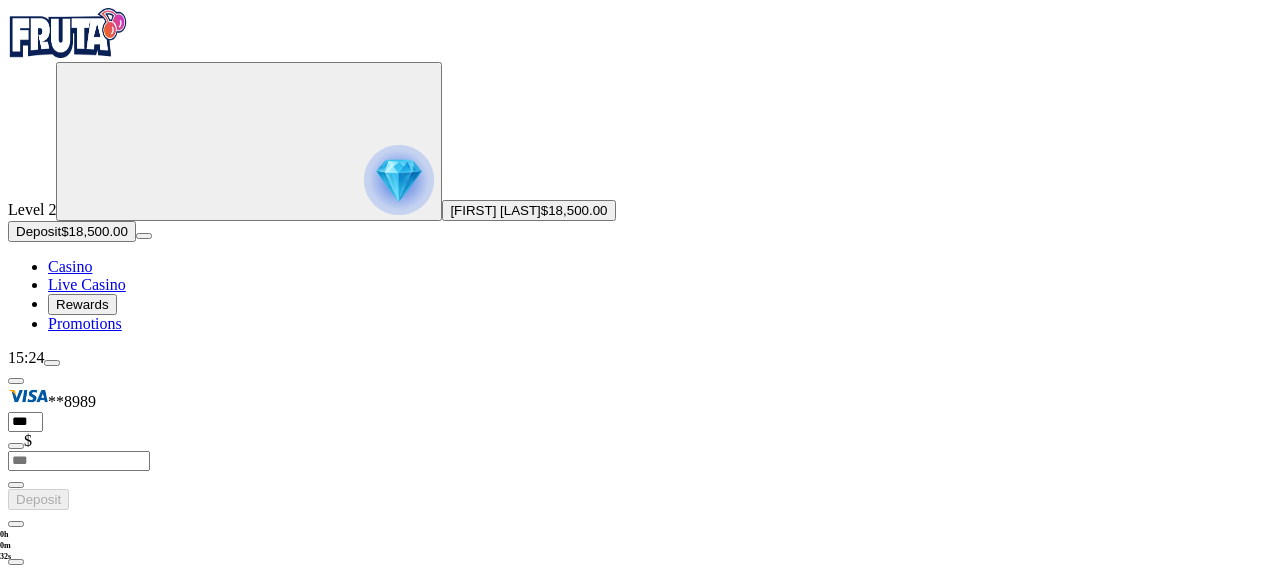 click on "Withdraw" at bounding box center [44, 755] 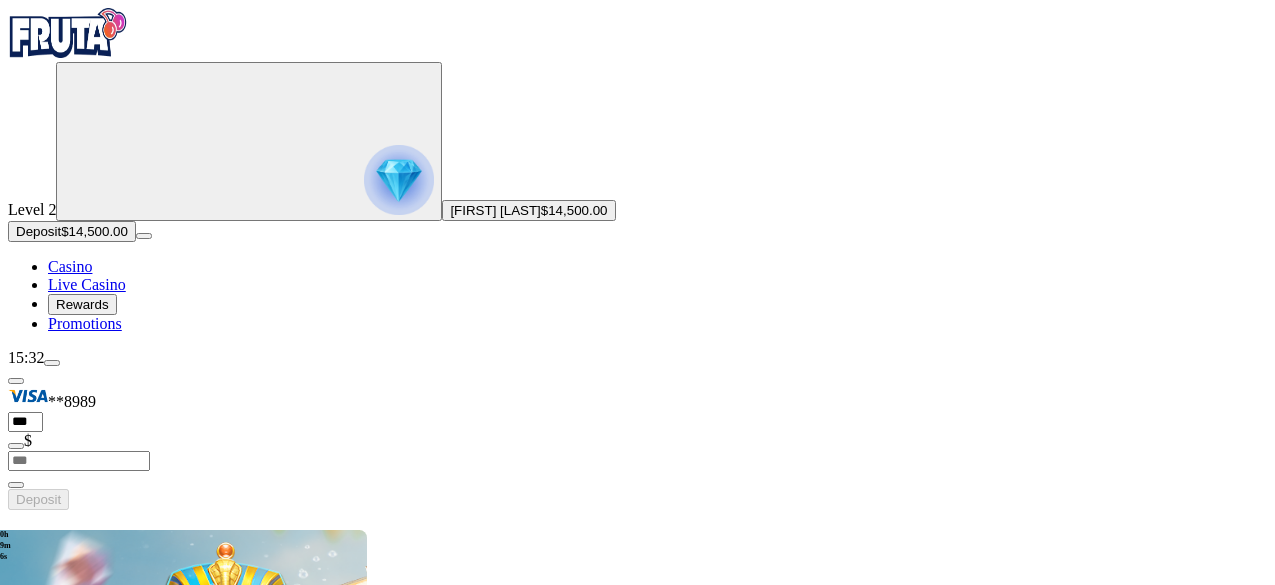 click at bounding box center [52, 363] 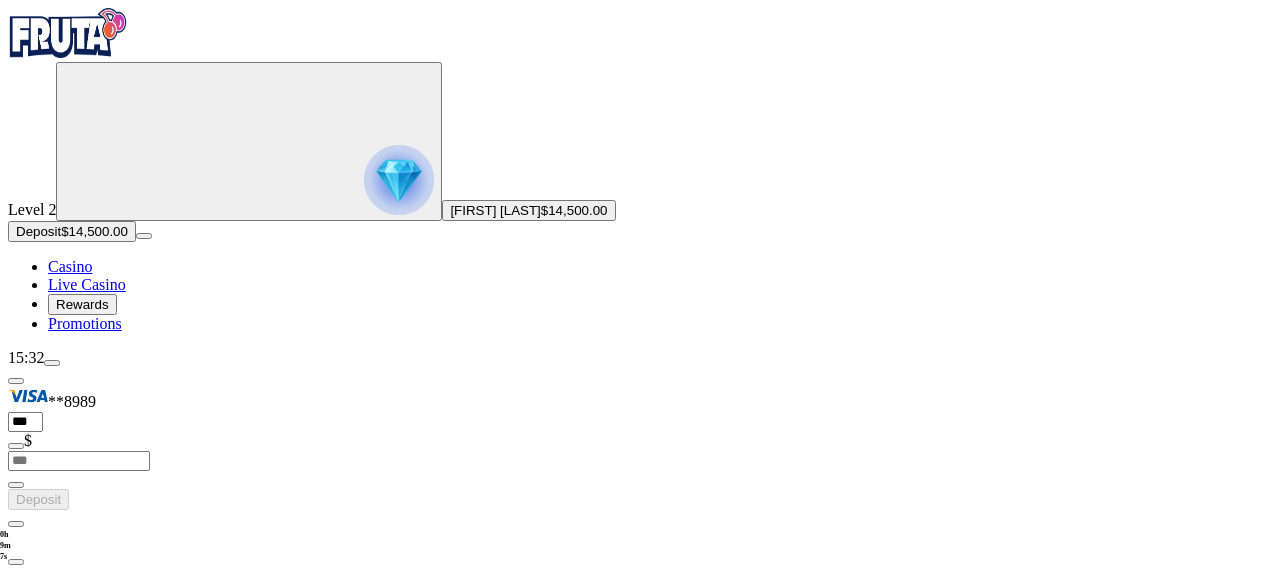 click on "Withdraw" at bounding box center [44, 755] 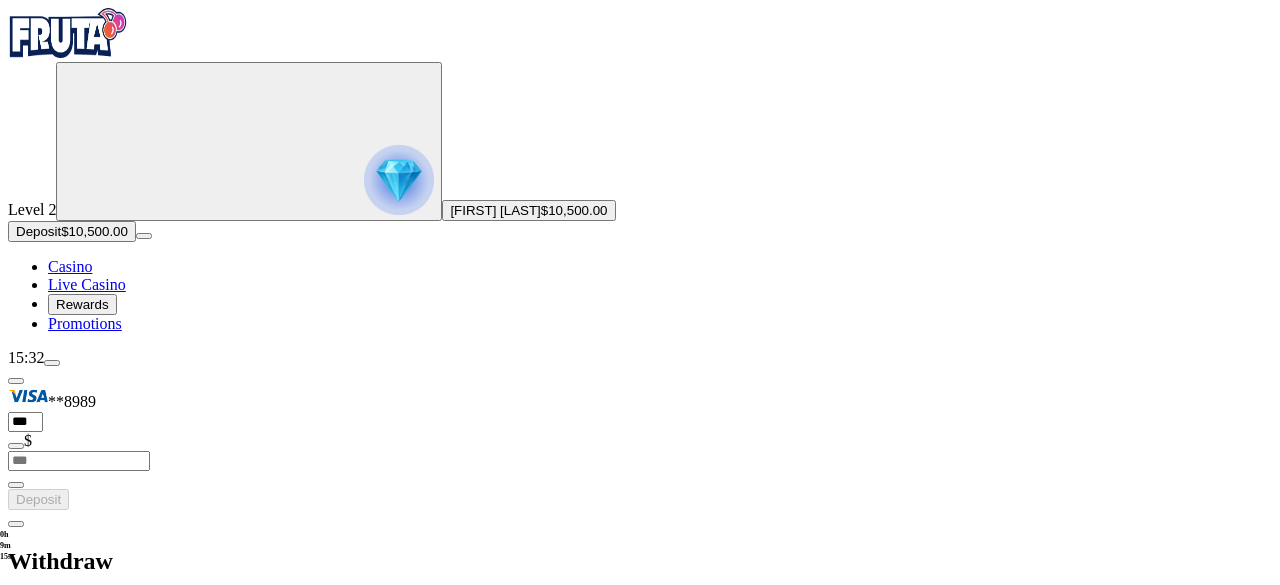 click at bounding box center (16, 524) 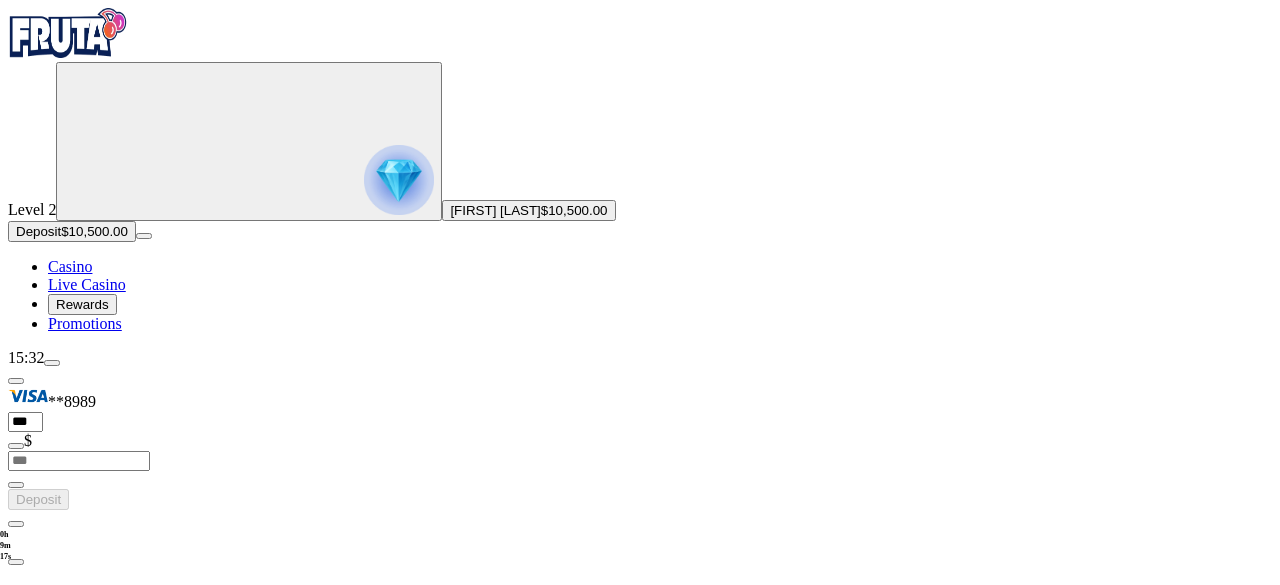 click on "Withdraw" at bounding box center [44, 755] 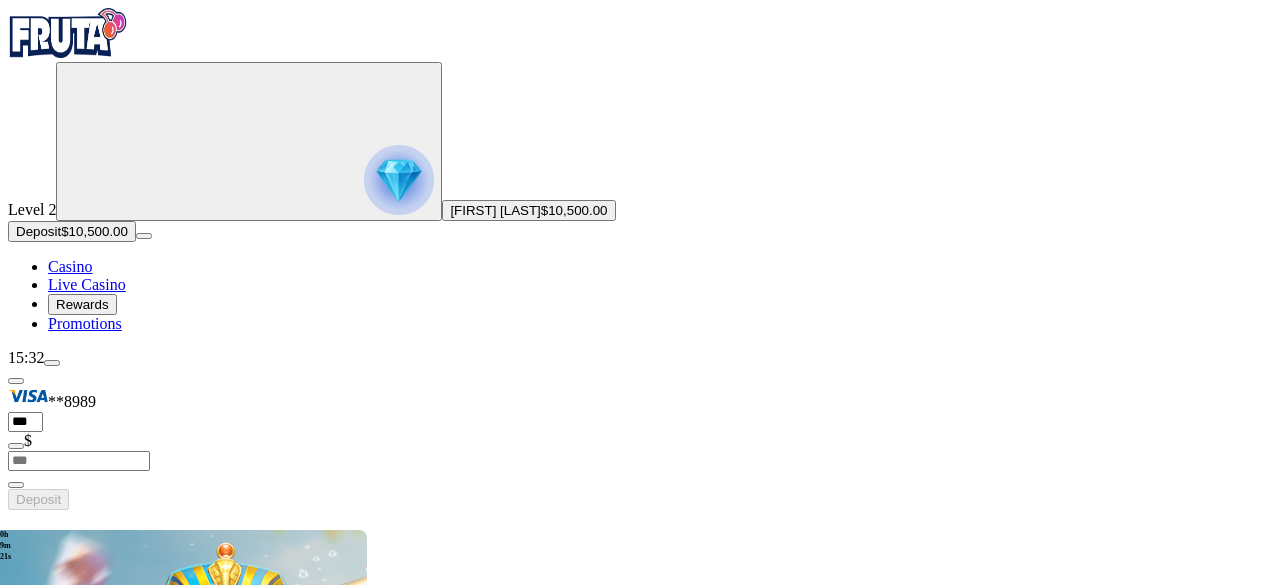 click at bounding box center [52, 363] 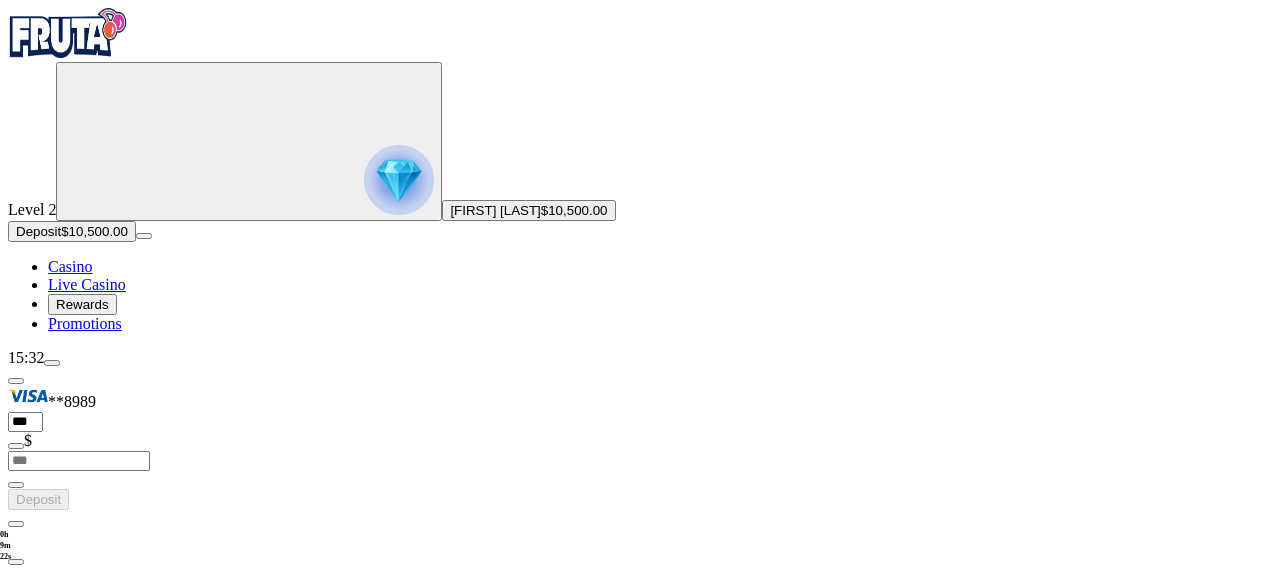 click on "Withdraw" at bounding box center [44, 755] 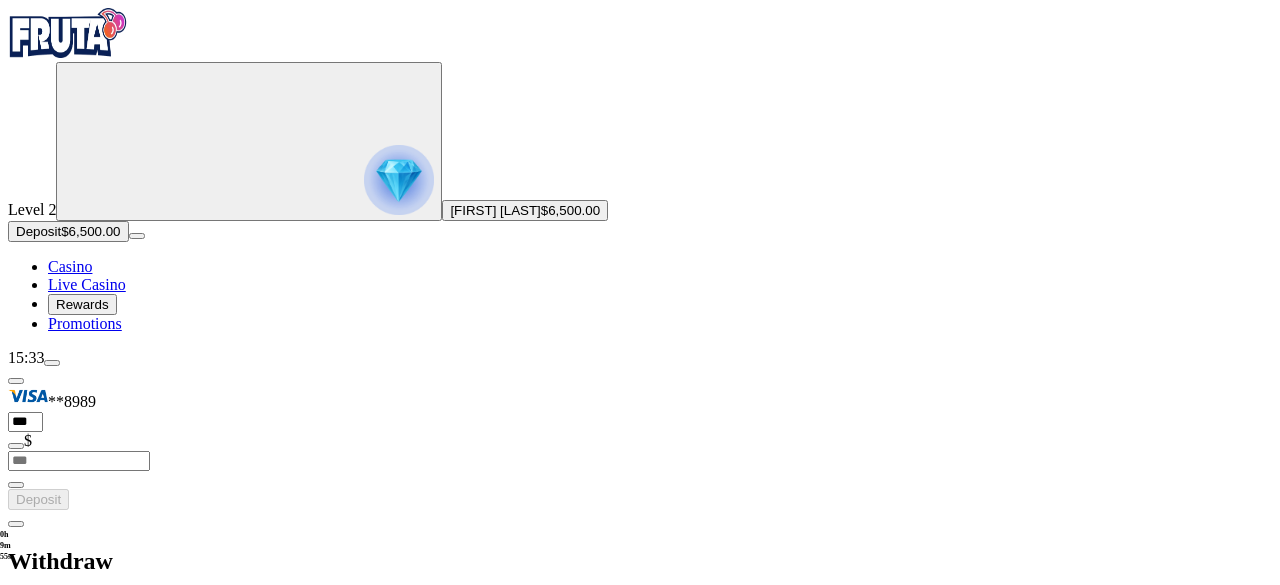 click at bounding box center [16, 524] 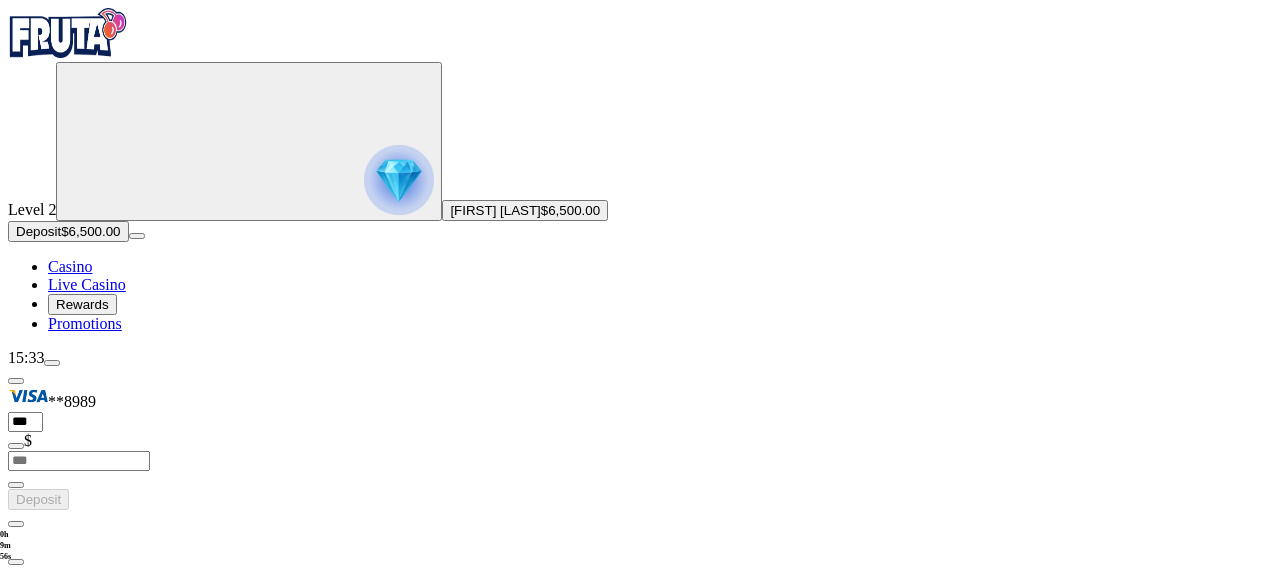 click on "Withdraw" at bounding box center [44, 755] 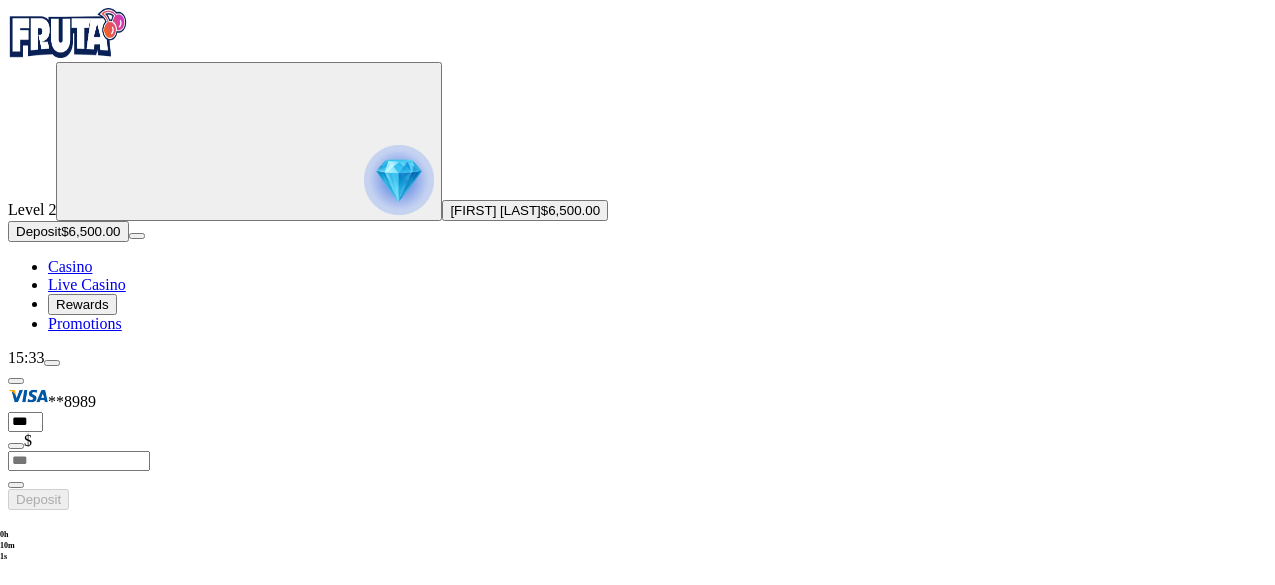 click at bounding box center (52, 363) 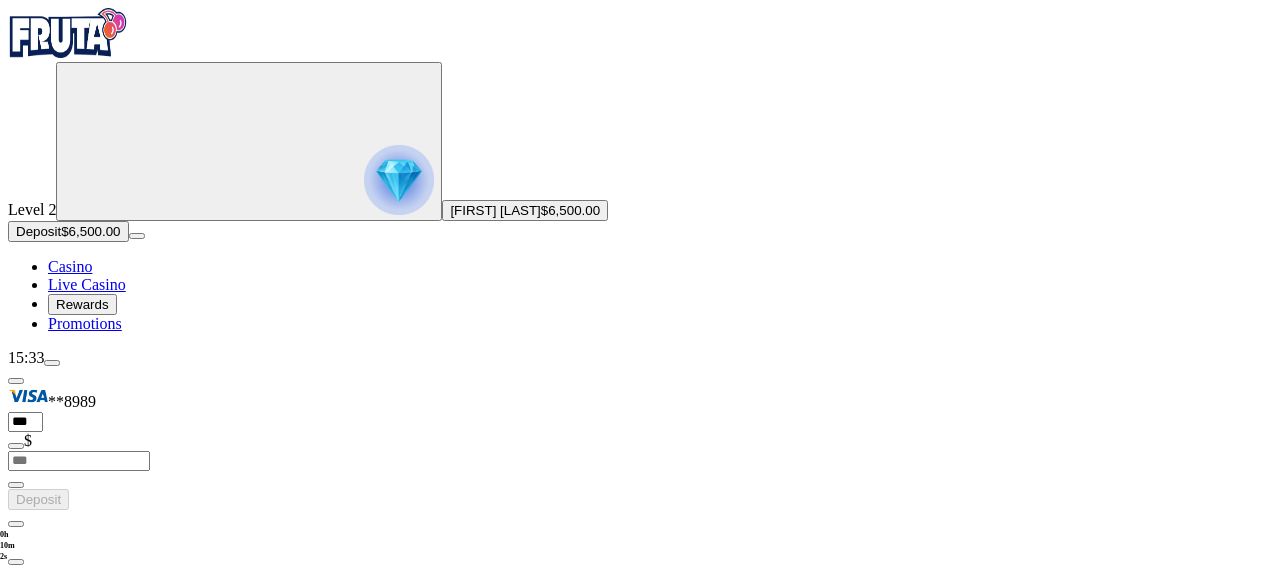 click on "Withdraw" at bounding box center (44, 755) 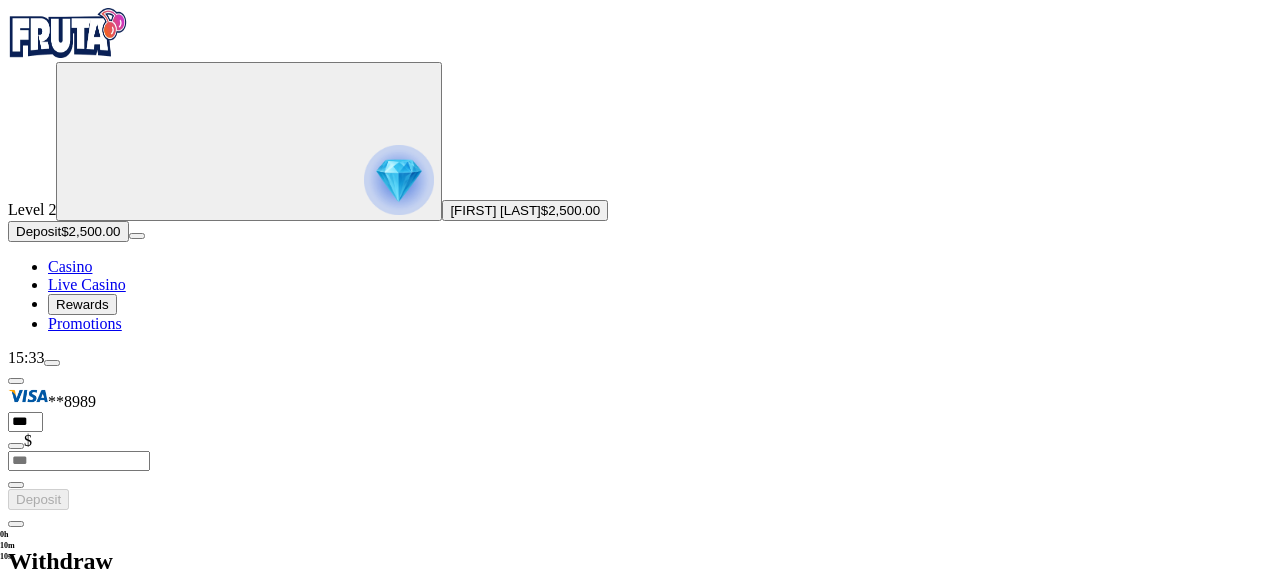 click at bounding box center [52, 363] 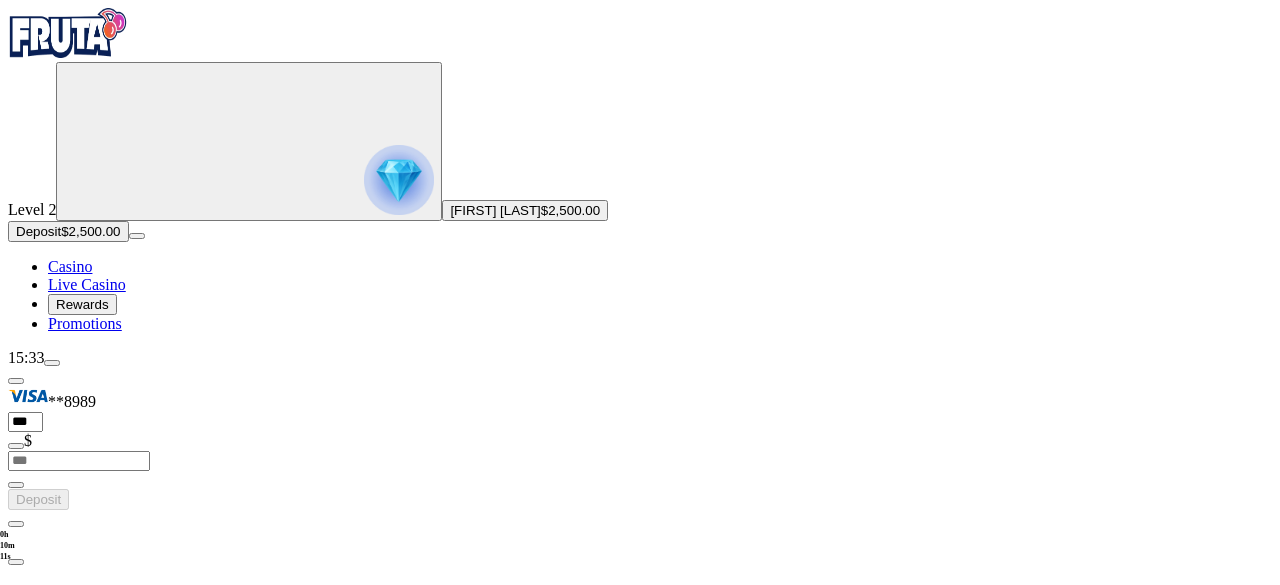 click on "Withdraw" at bounding box center (44, 755) 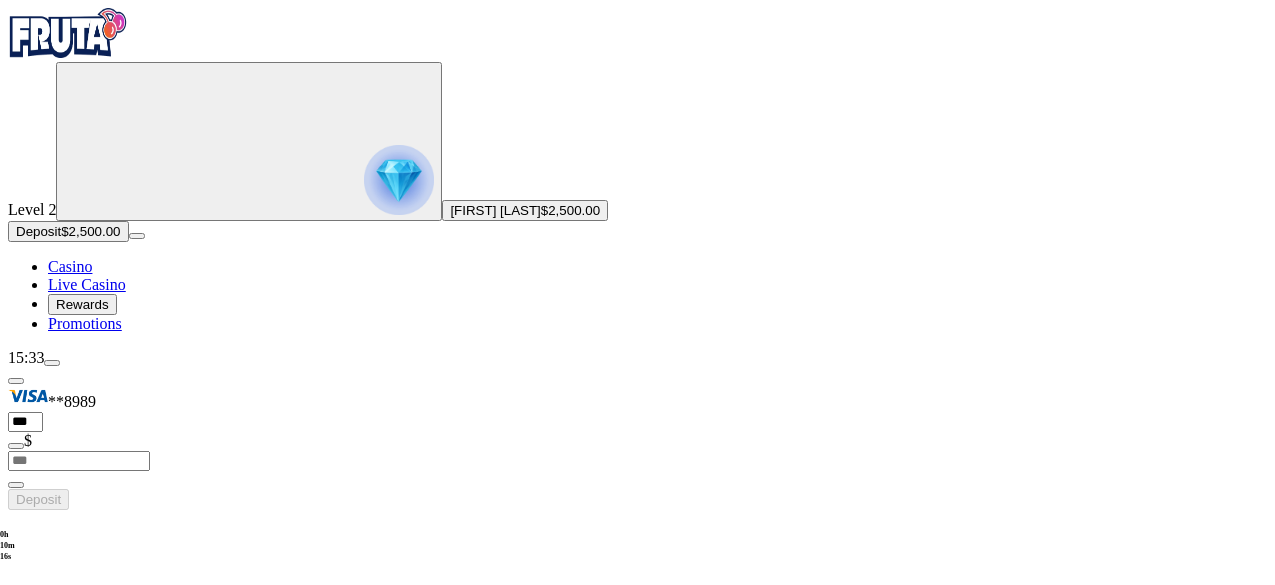 click at bounding box center (52, 363) 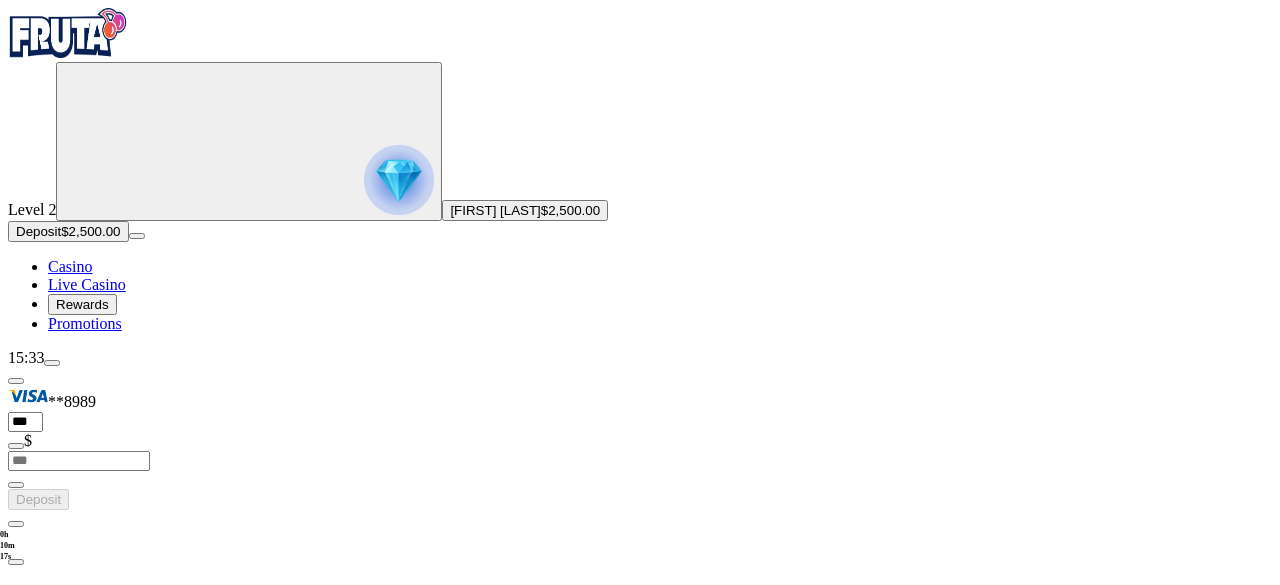 click on "Withdraw" at bounding box center (44, 755) 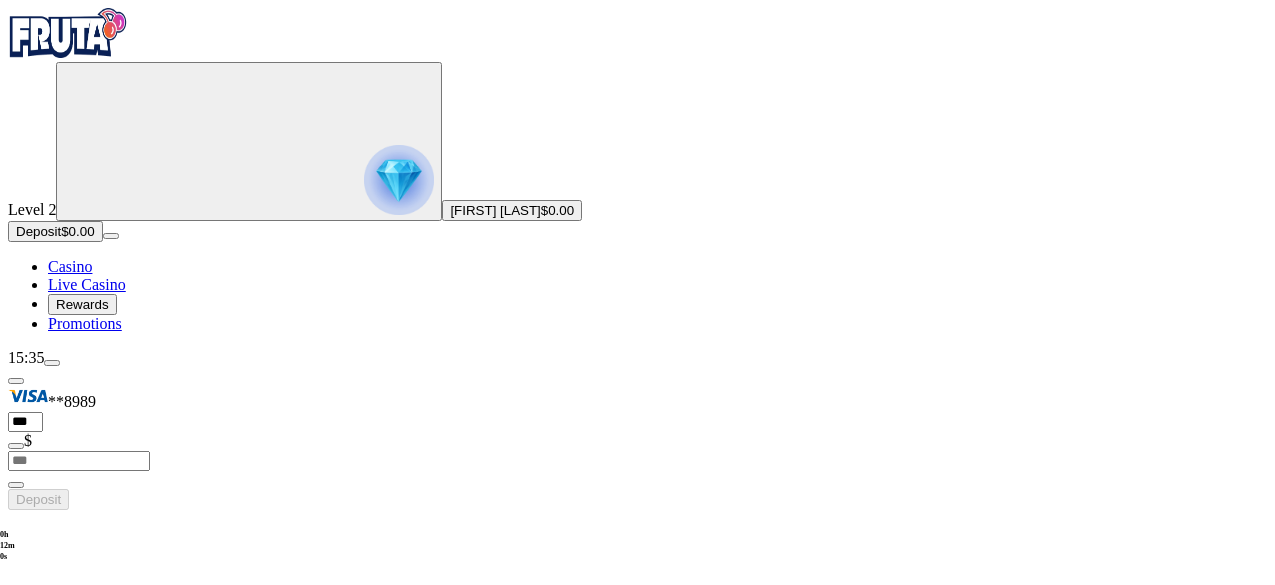 click at bounding box center (52, 363) 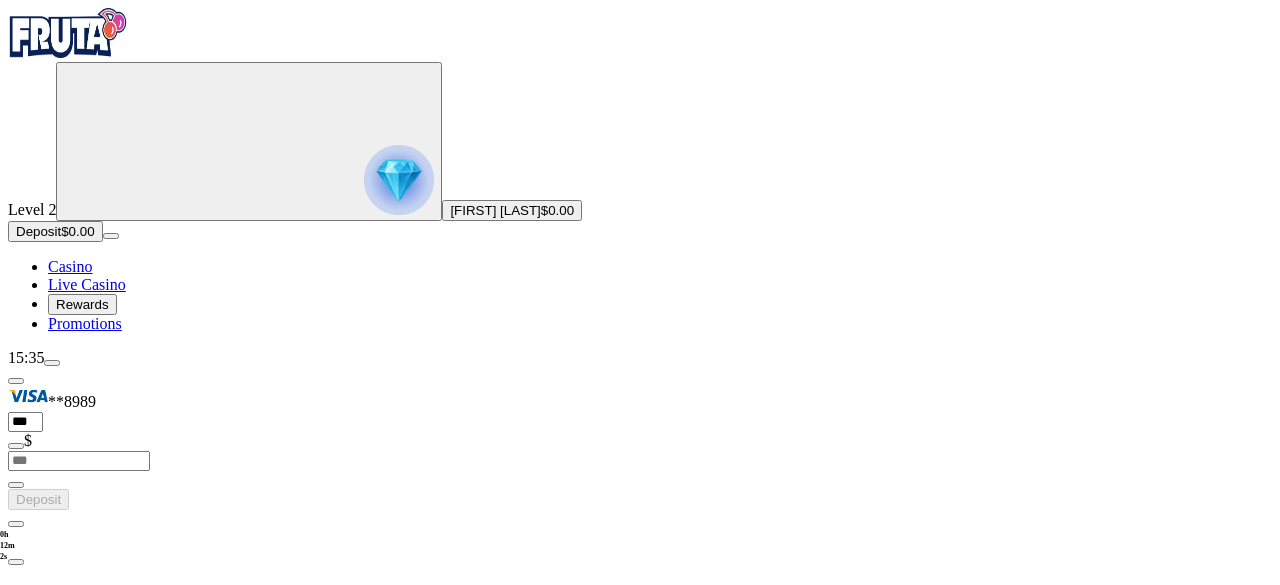 click on "-4000.00 CAD" at bounding box center (215, 791) 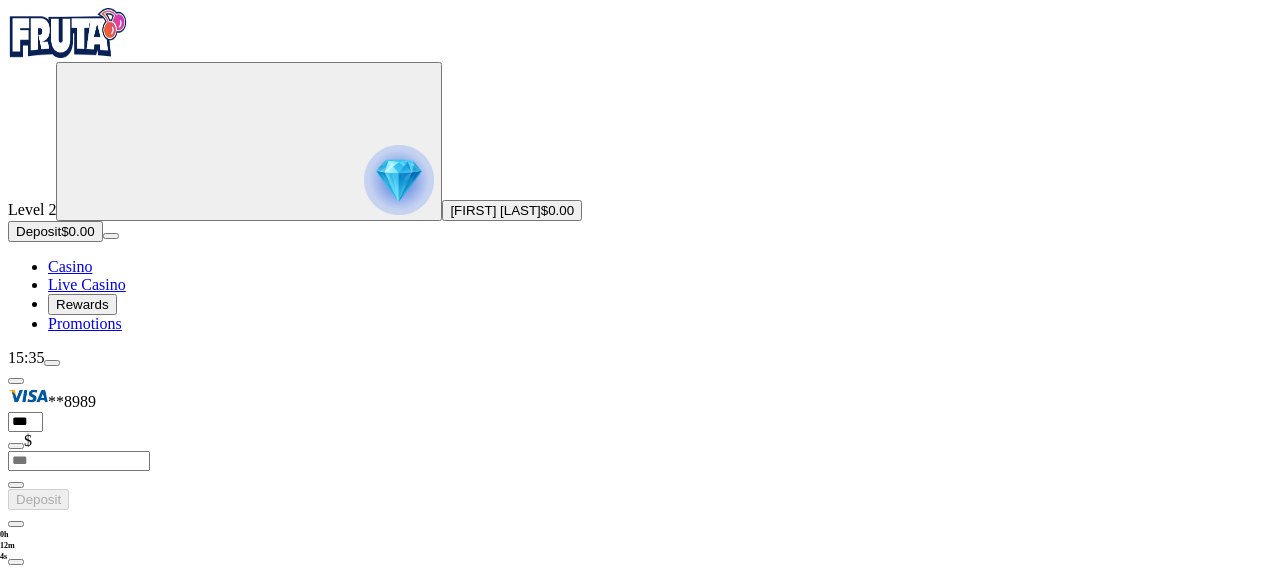 click on "Pending Withdraw -2500.00 CAD" at bounding box center [155, 791] 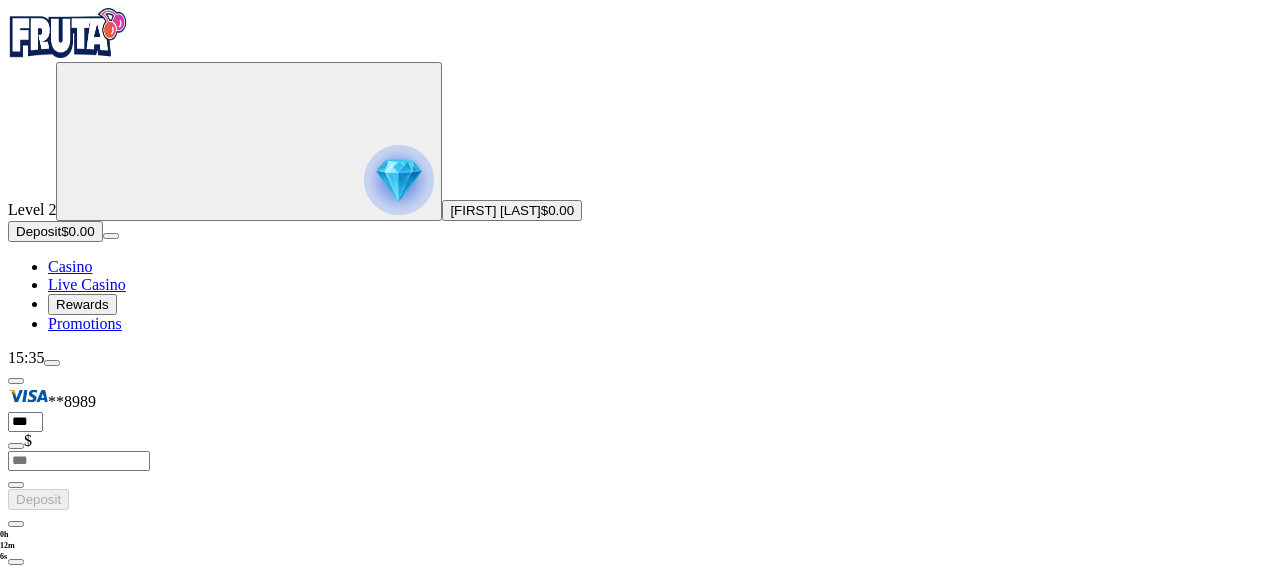 click on "Go to slide group  2" at bounding box center (110, 934) 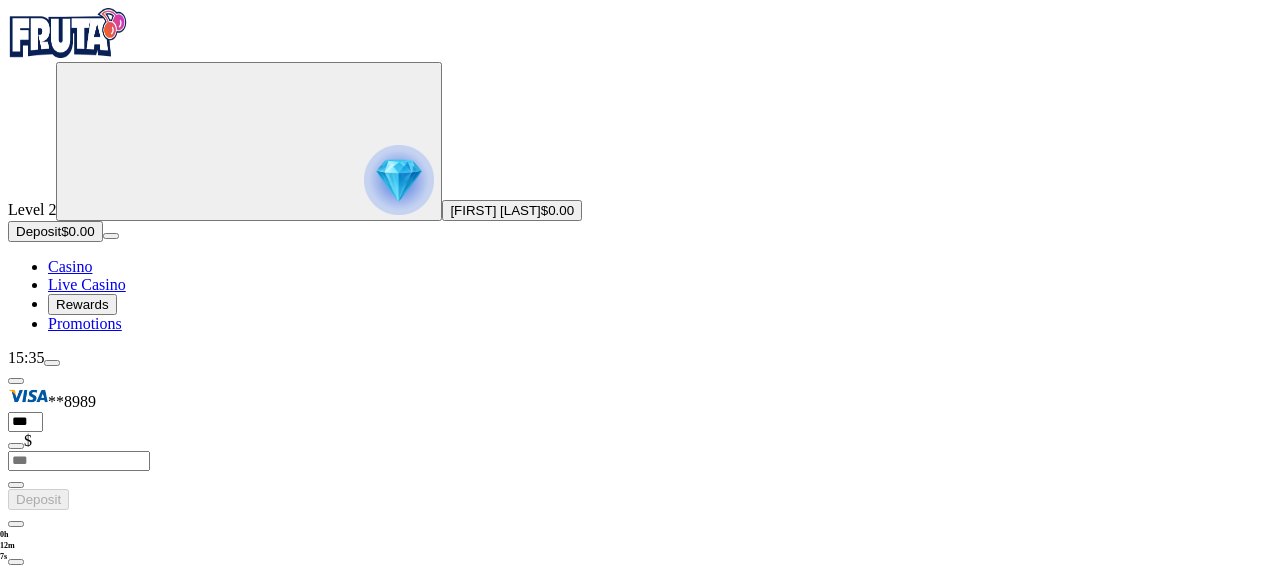 click on "Go to slide group  3" at bounding box center (110, 955) 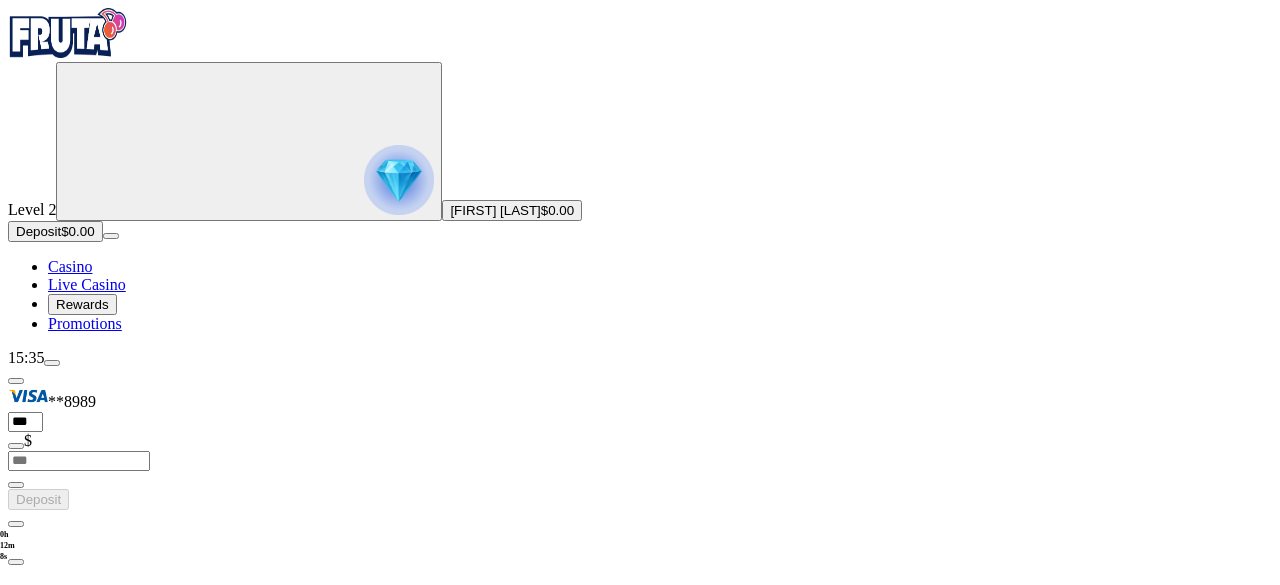 click on "Go to slide group  4" at bounding box center (110, 976) 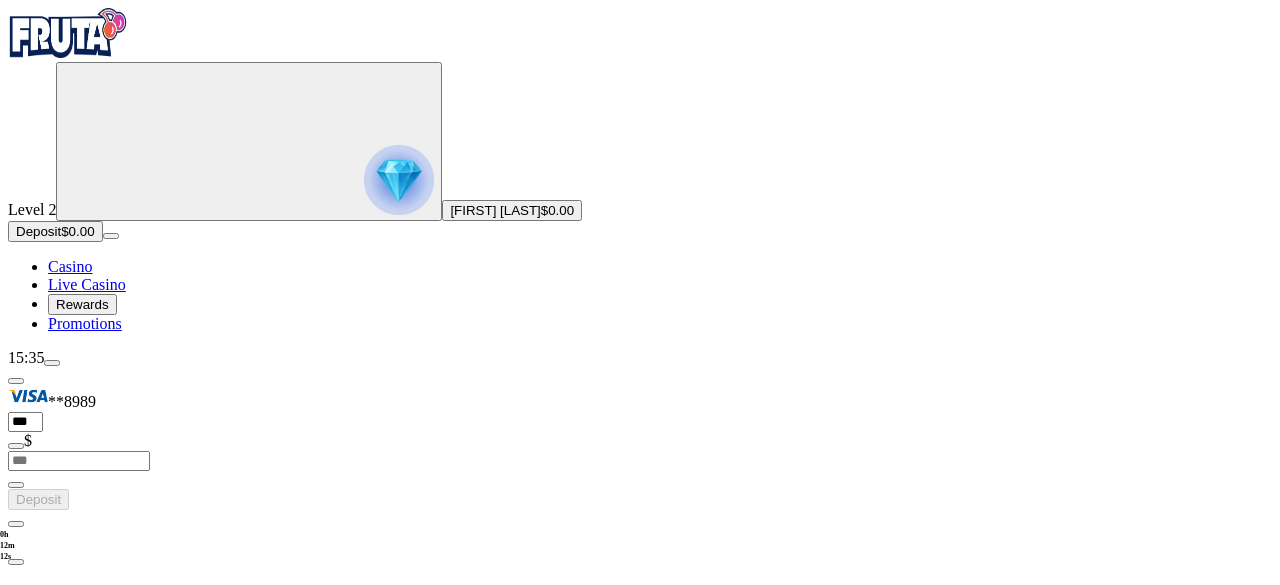 click on "Withdrawable $0.00" at bounding box center (640, 718) 